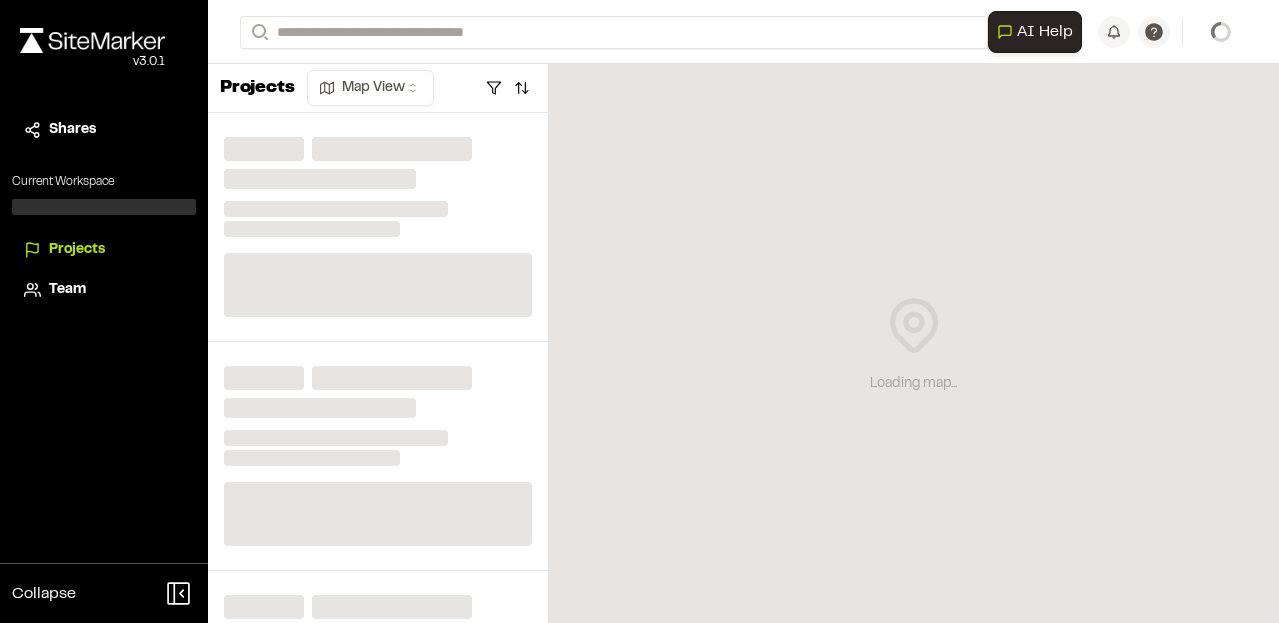 scroll, scrollTop: 0, scrollLeft: 0, axis: both 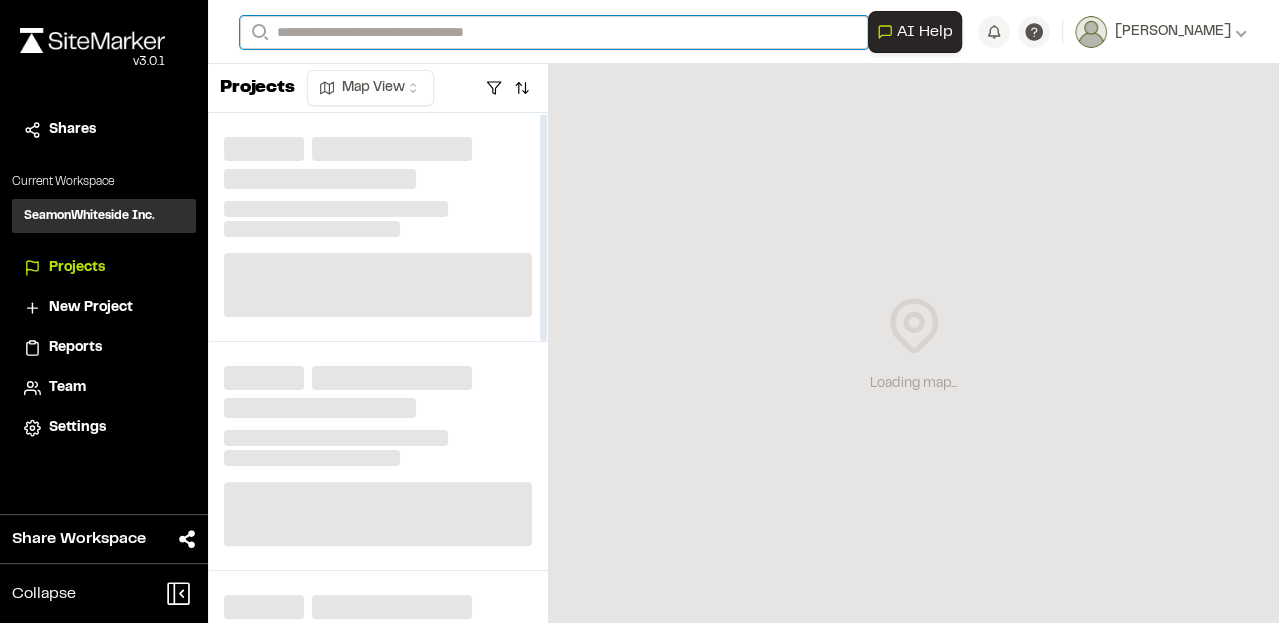 click on "Search" at bounding box center [554, 32] 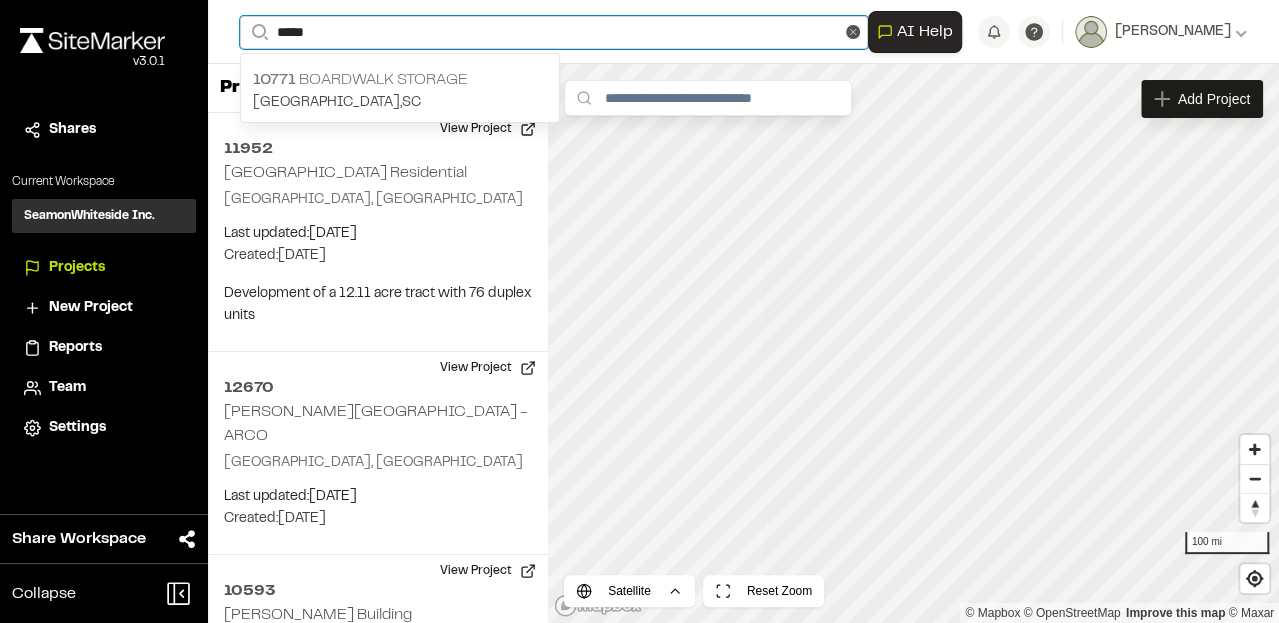 type on "*****" 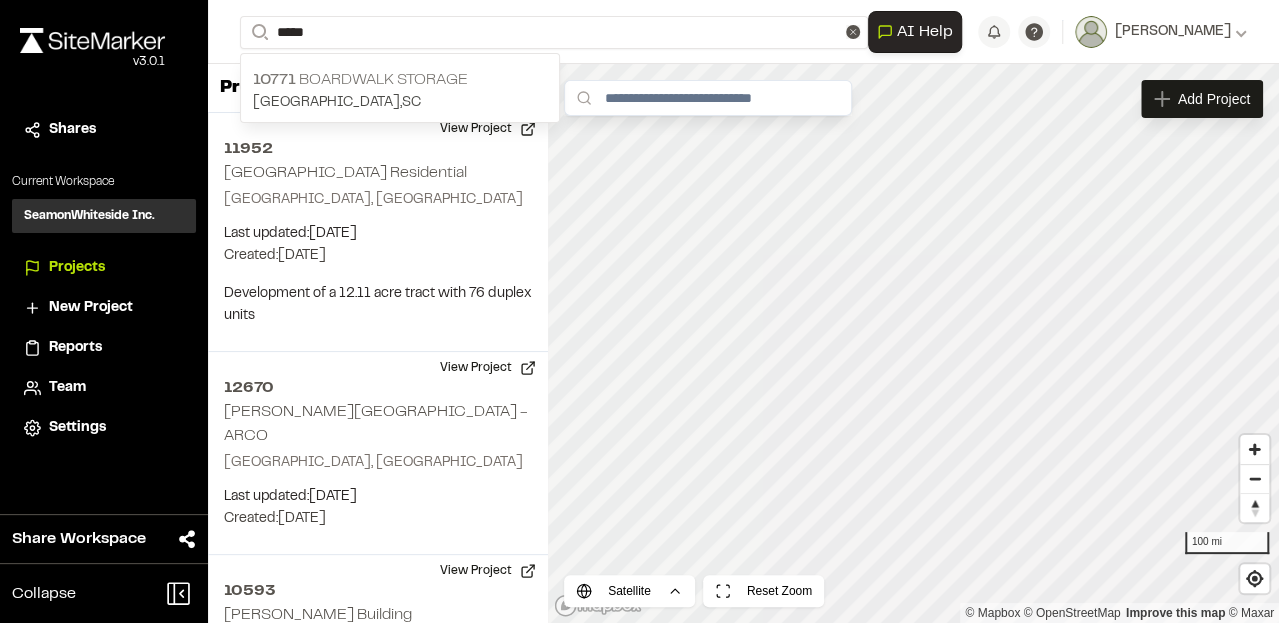 click on "10771   Boardwalk Storage [GEOGRAPHIC_DATA] ,  [GEOGRAPHIC_DATA]" at bounding box center (400, 91) 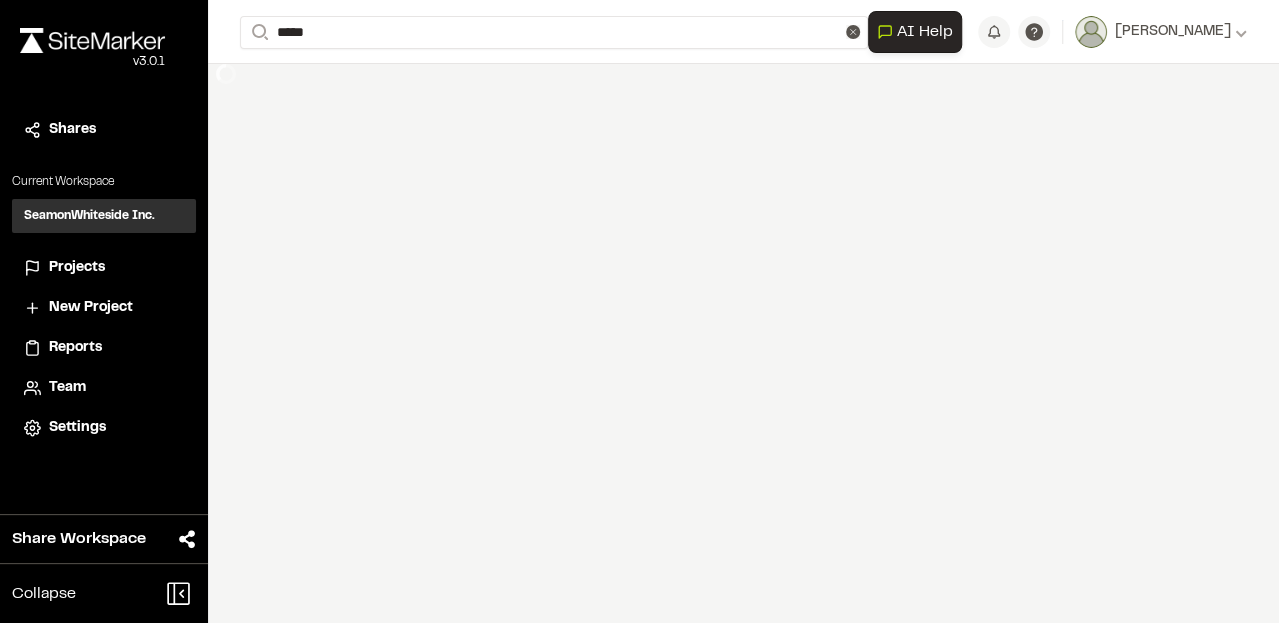 type 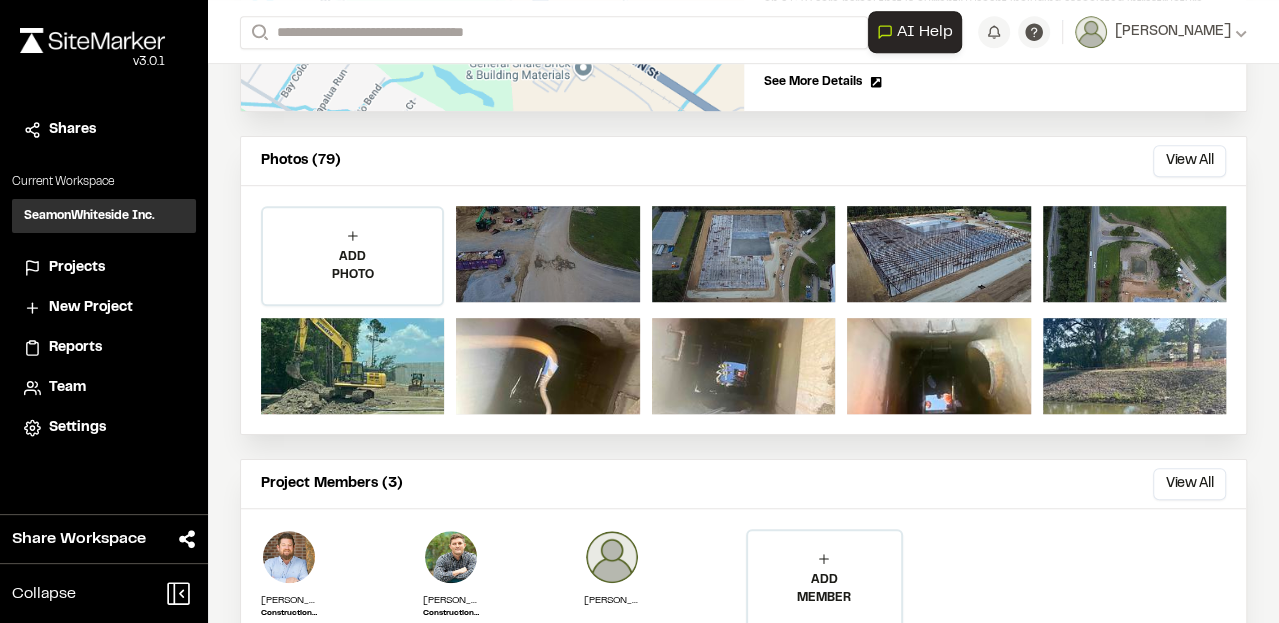 scroll, scrollTop: 533, scrollLeft: 0, axis: vertical 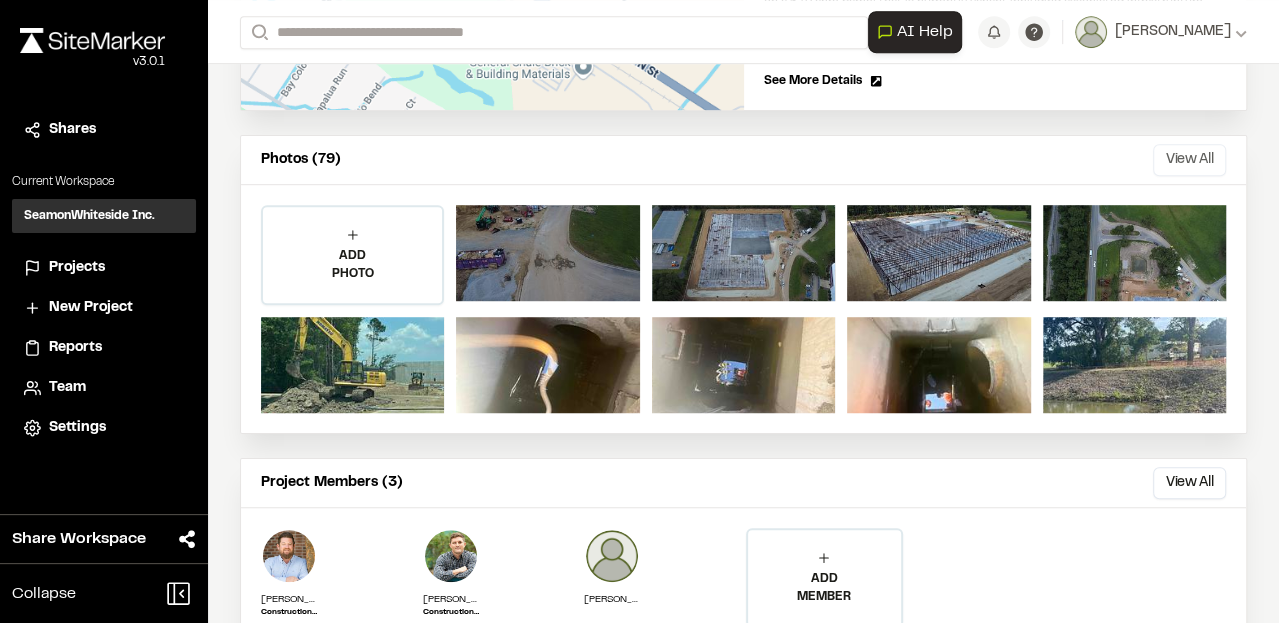 click on "View All" at bounding box center (1189, 160) 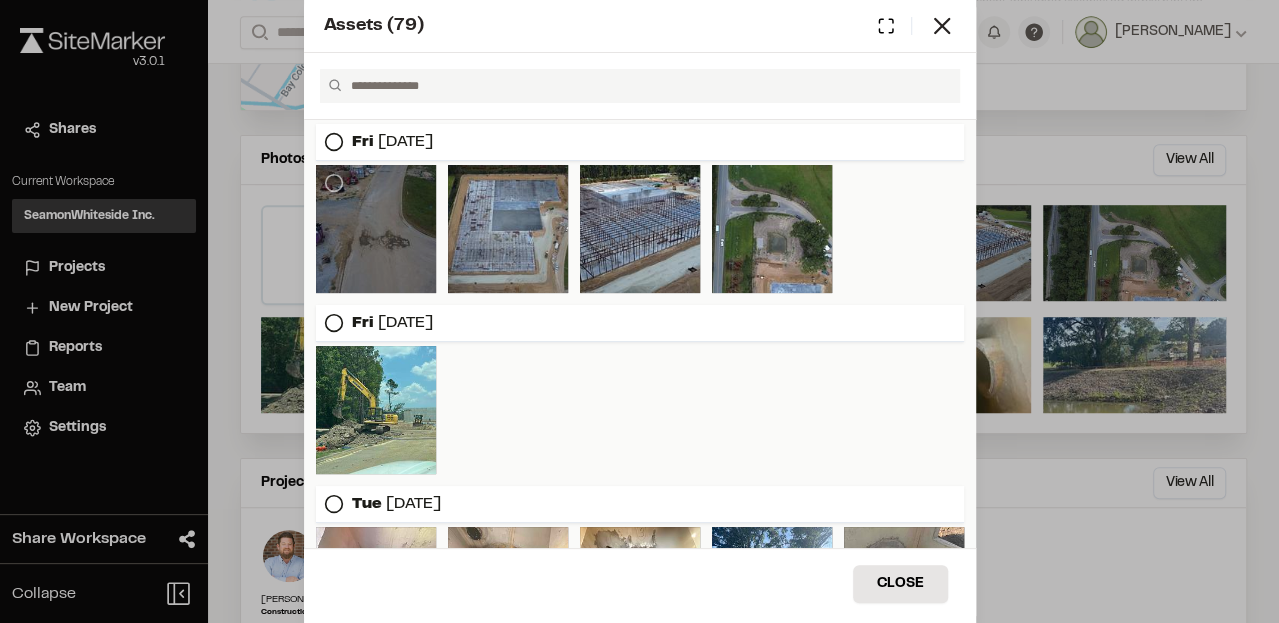 click at bounding box center (376, 229) 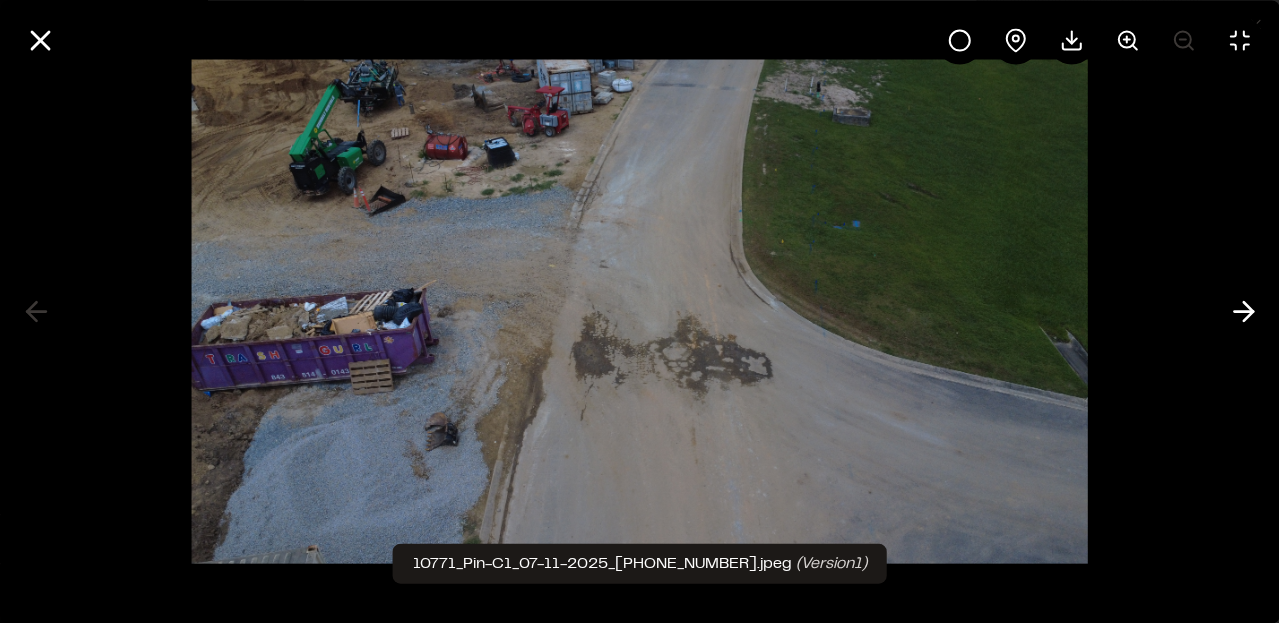type 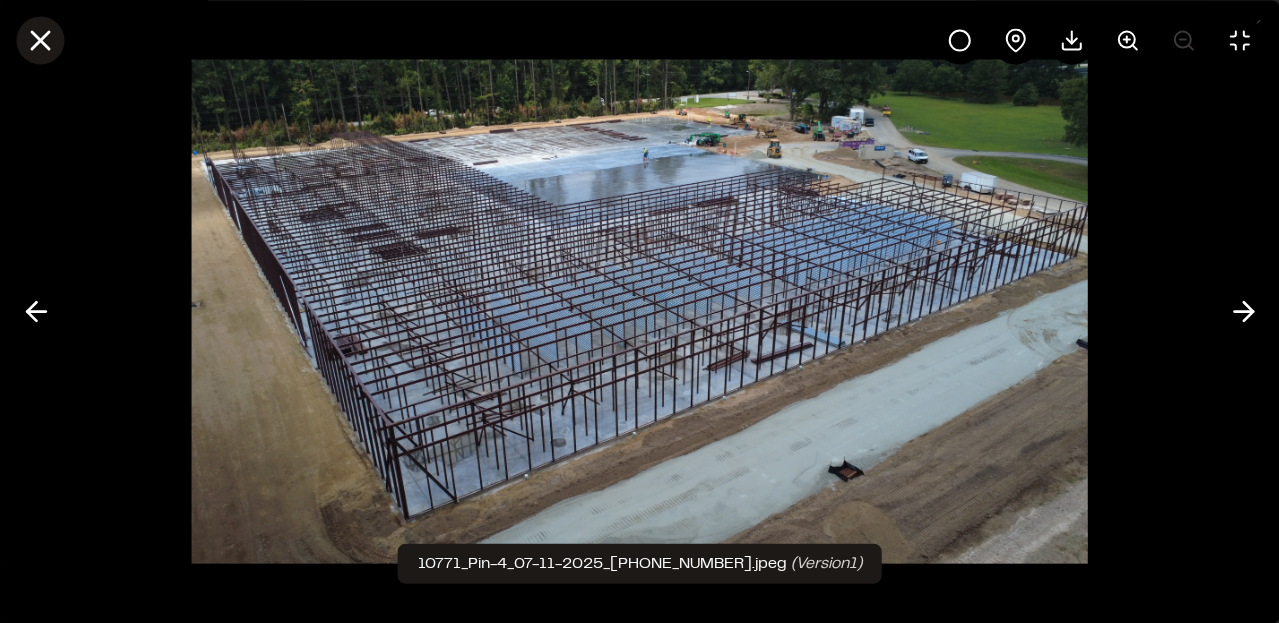 click 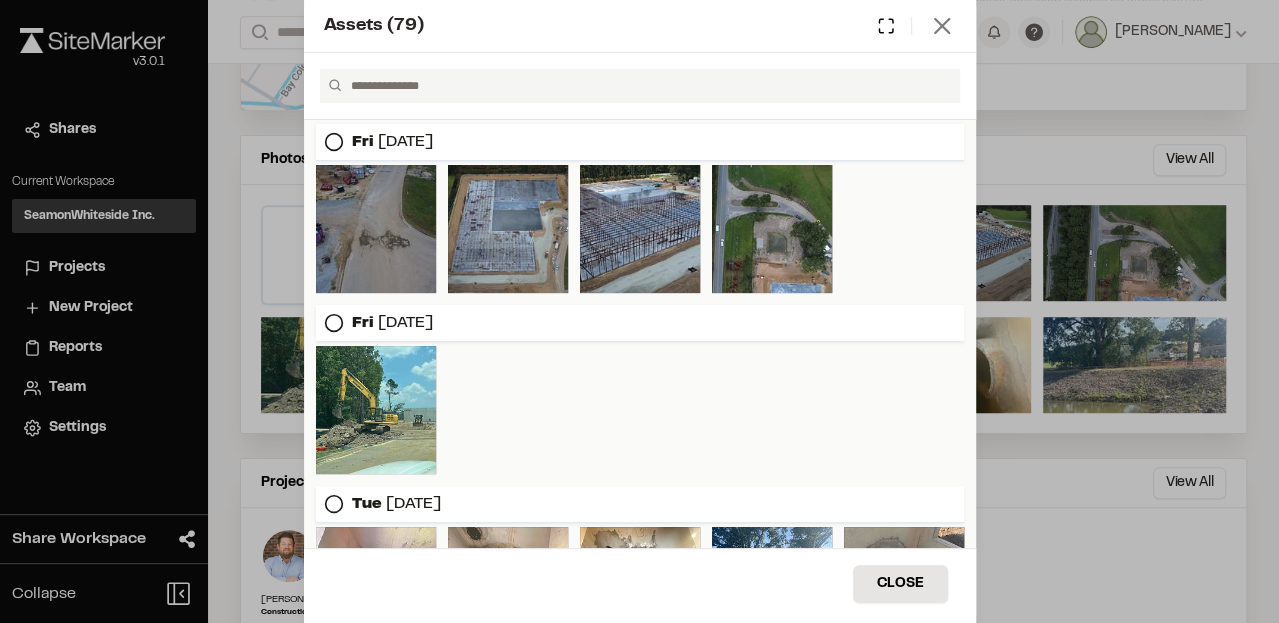 click 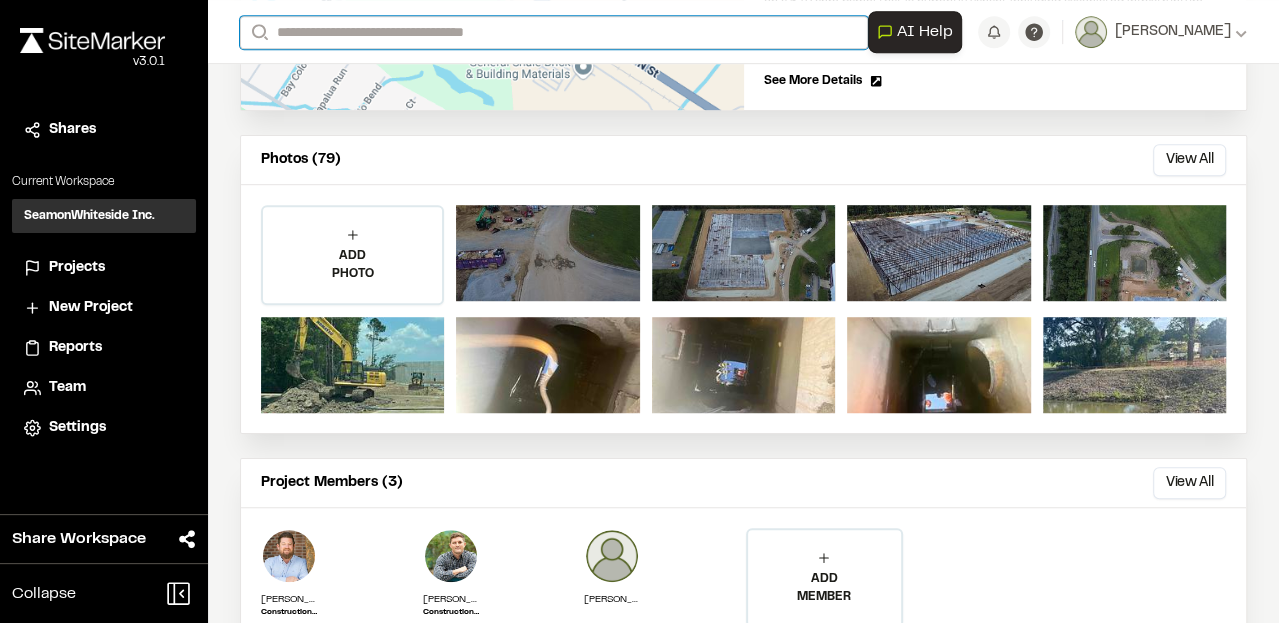 click on "Search" at bounding box center [554, 32] 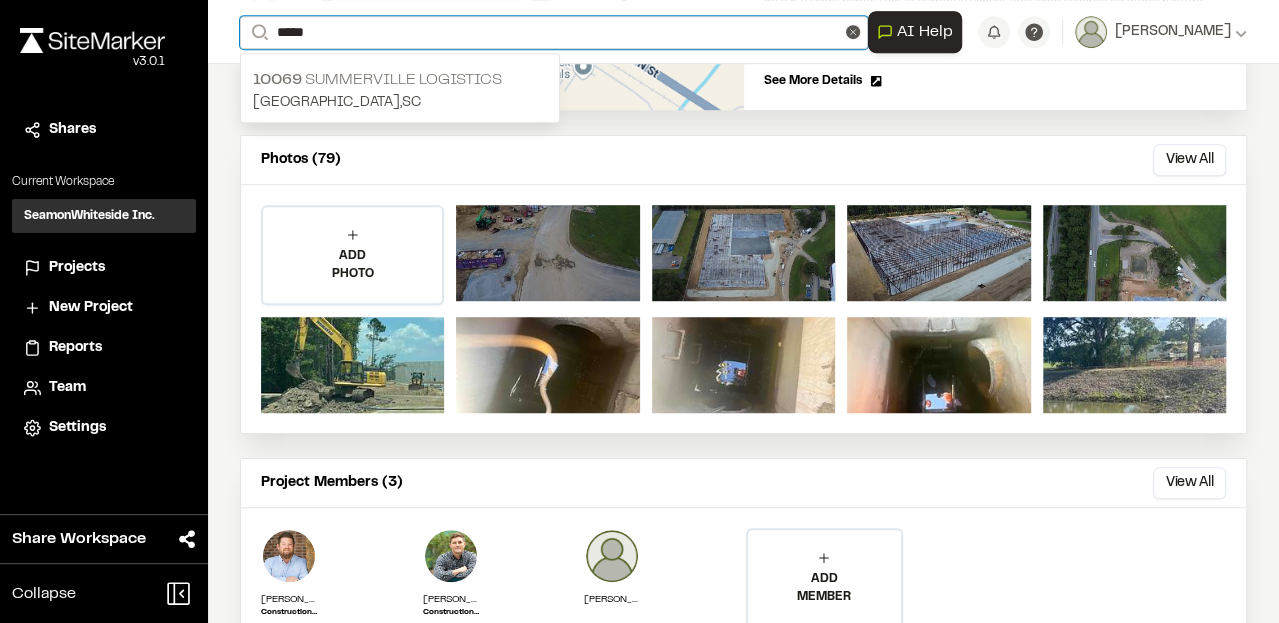 type on "*****" 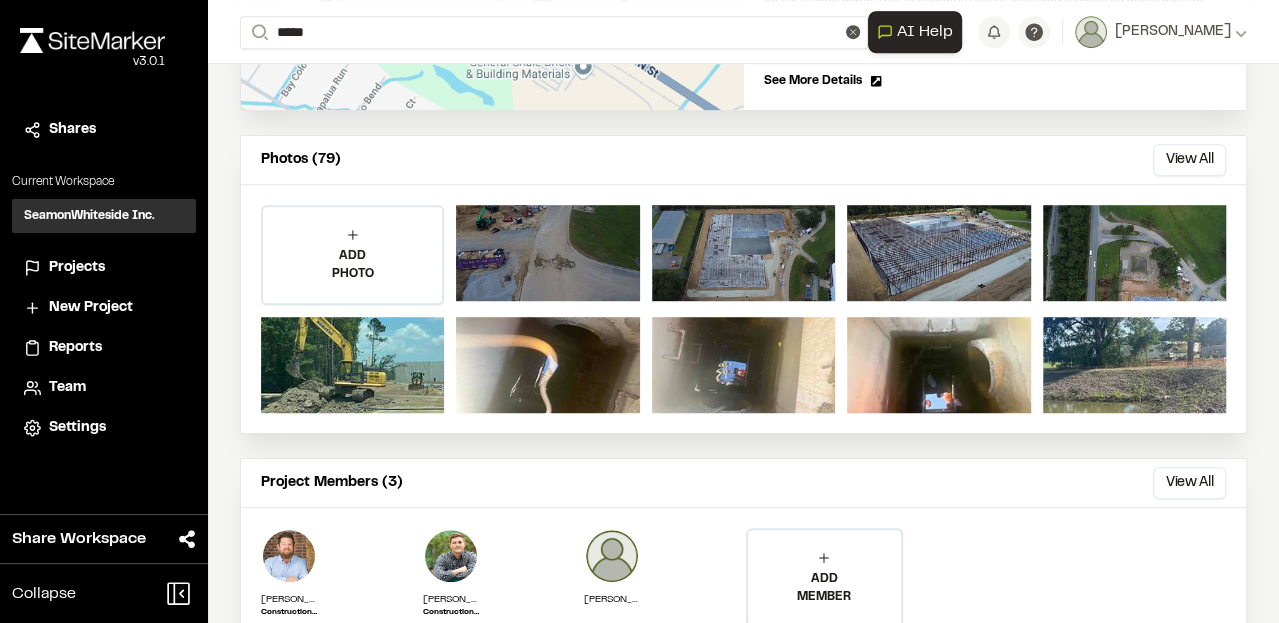 click on "[GEOGRAPHIC_DATA] ,  [GEOGRAPHIC_DATA]" at bounding box center (400, 103) 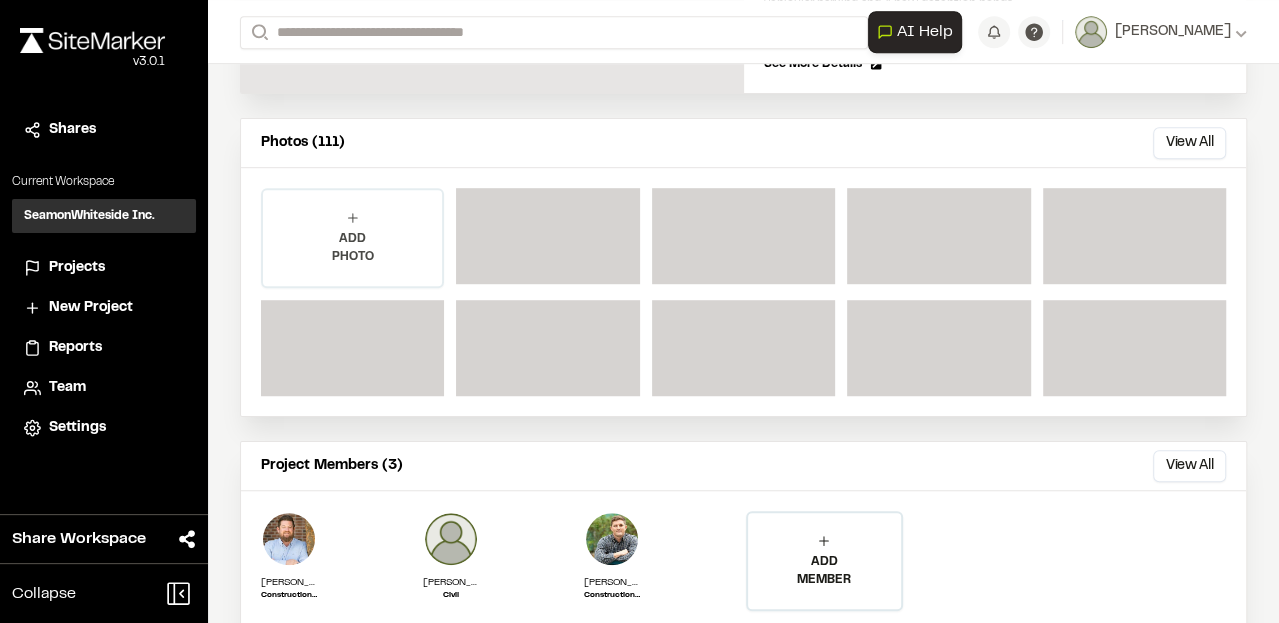 scroll, scrollTop: 533, scrollLeft: 0, axis: vertical 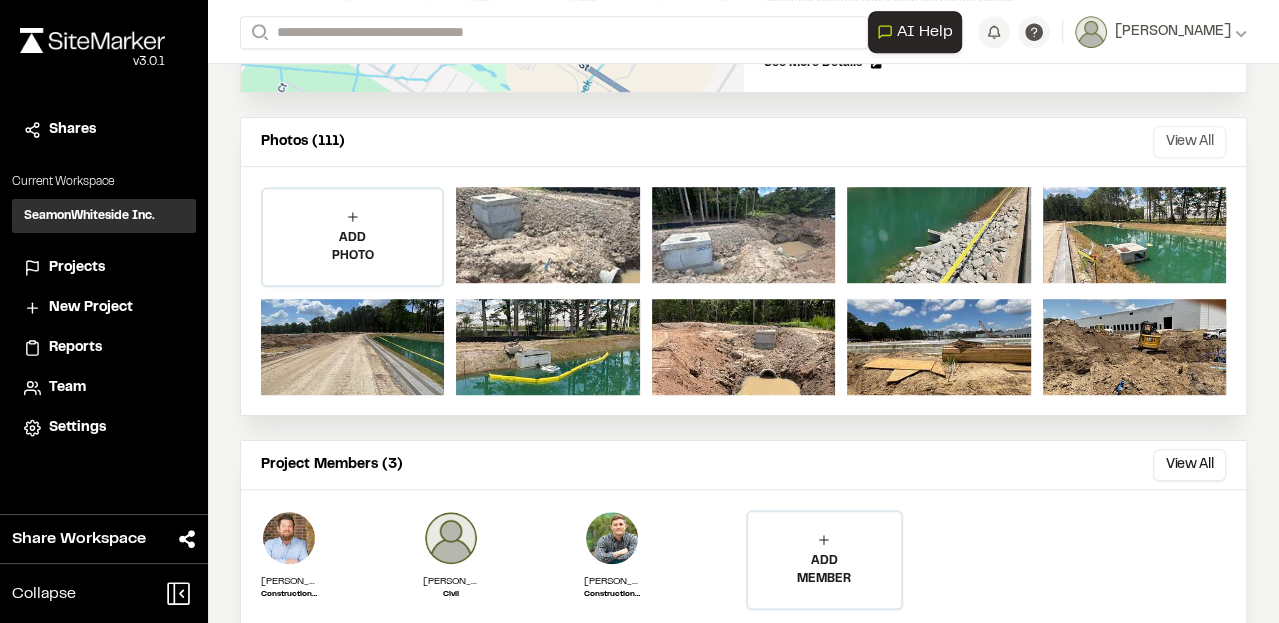 click on "View All" at bounding box center [1189, 142] 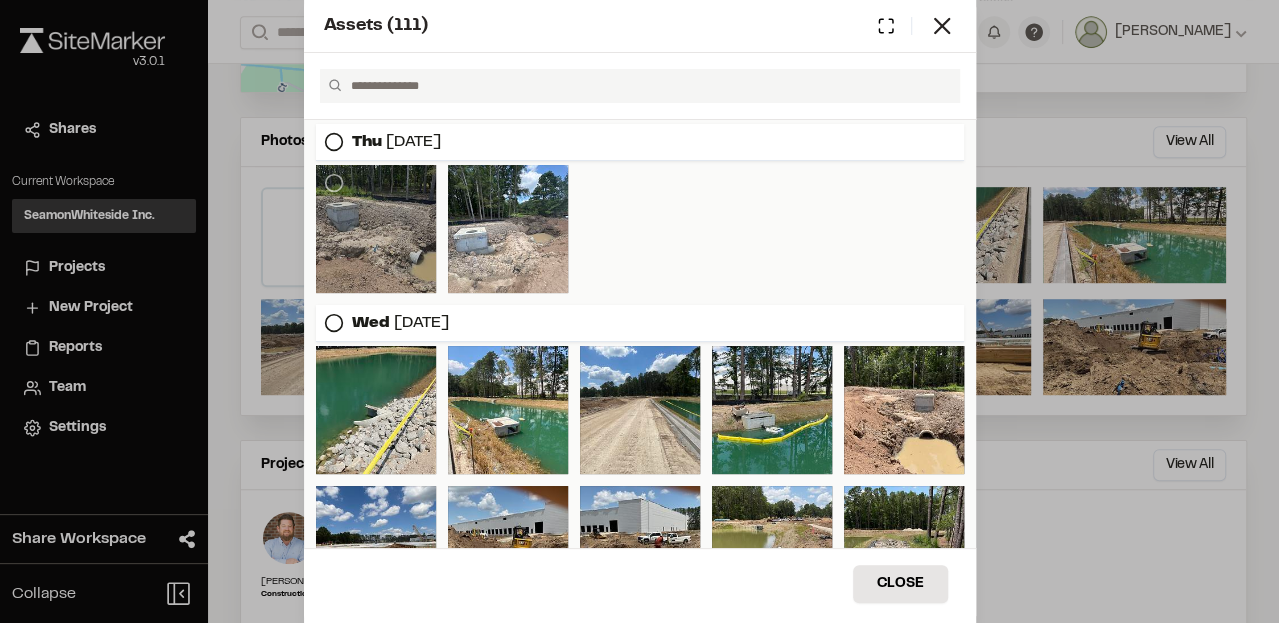 click at bounding box center (376, 229) 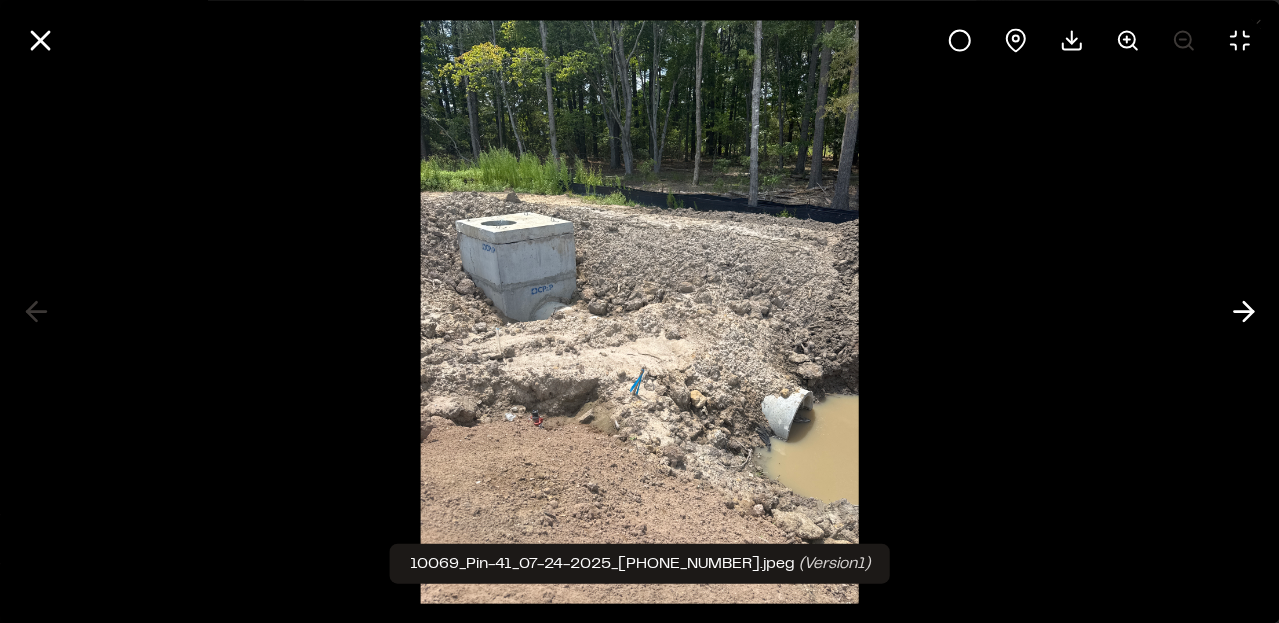 type 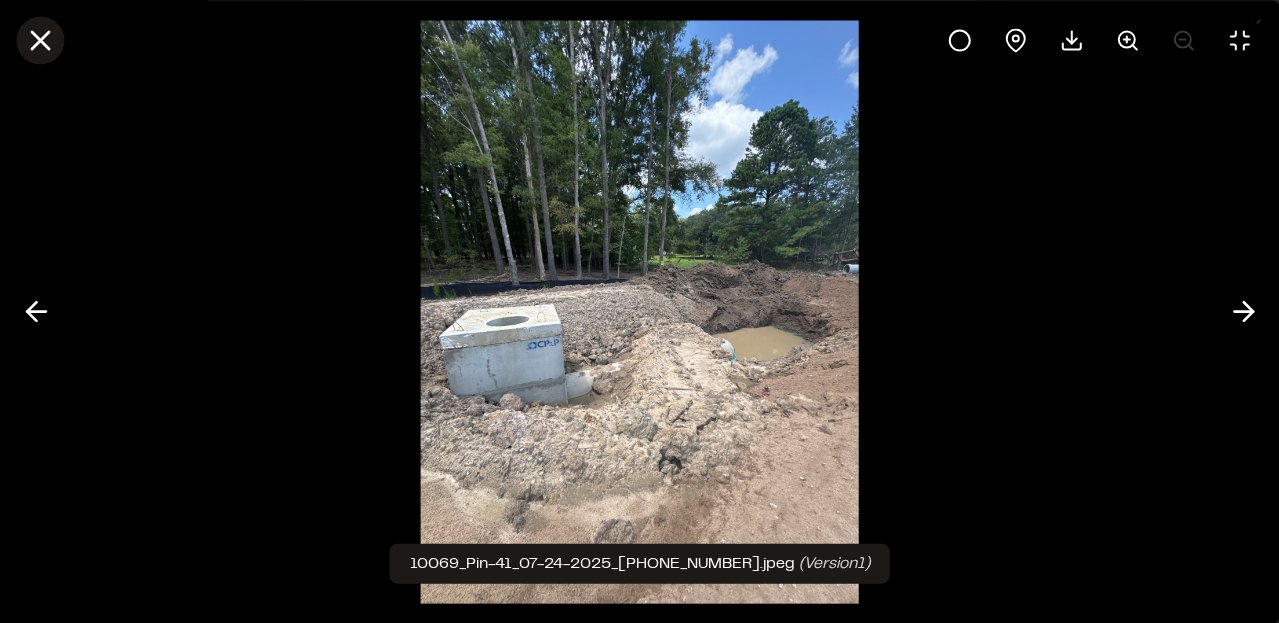 click 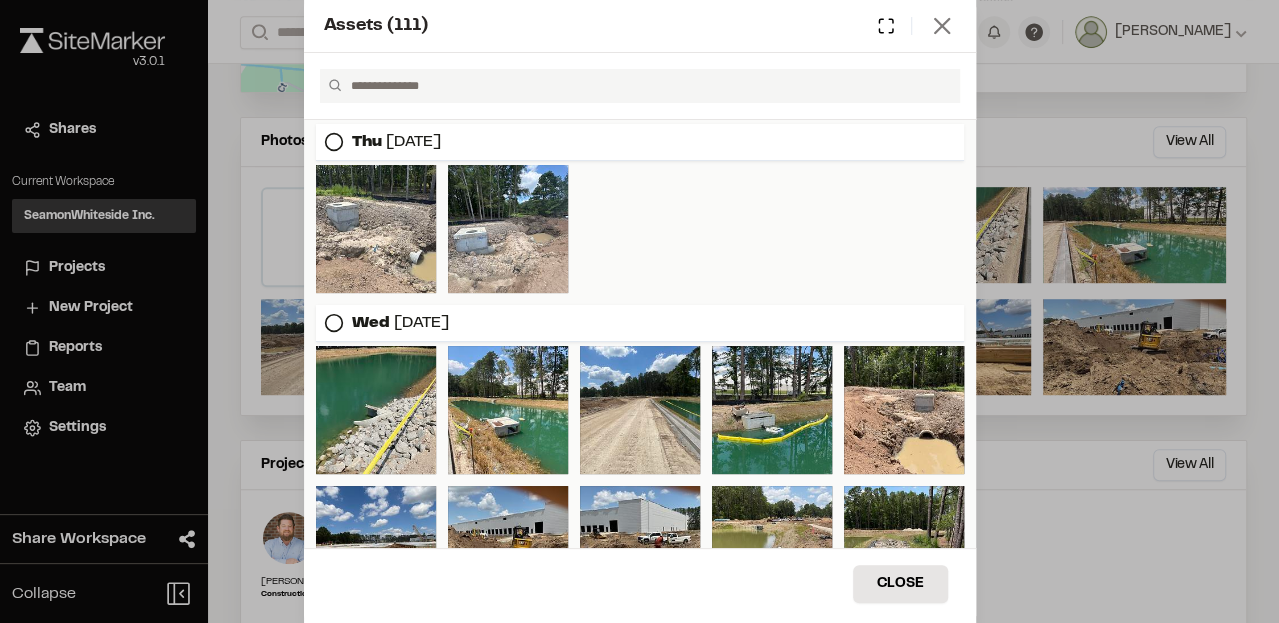 click 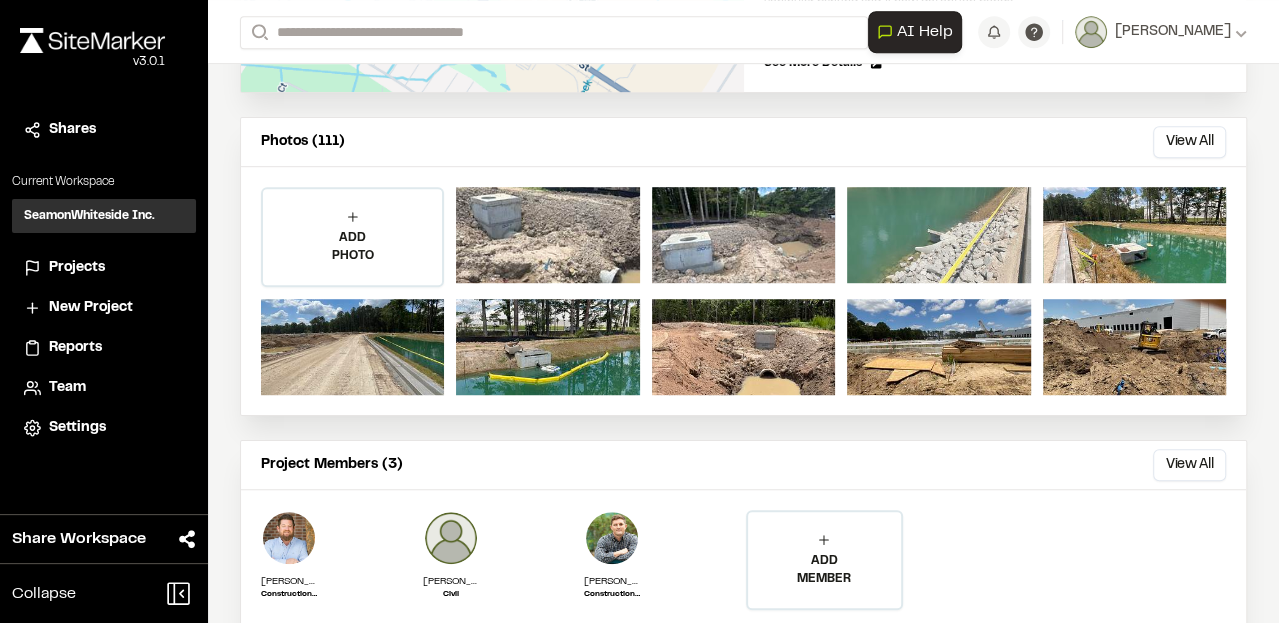 click at bounding box center (938, 235) 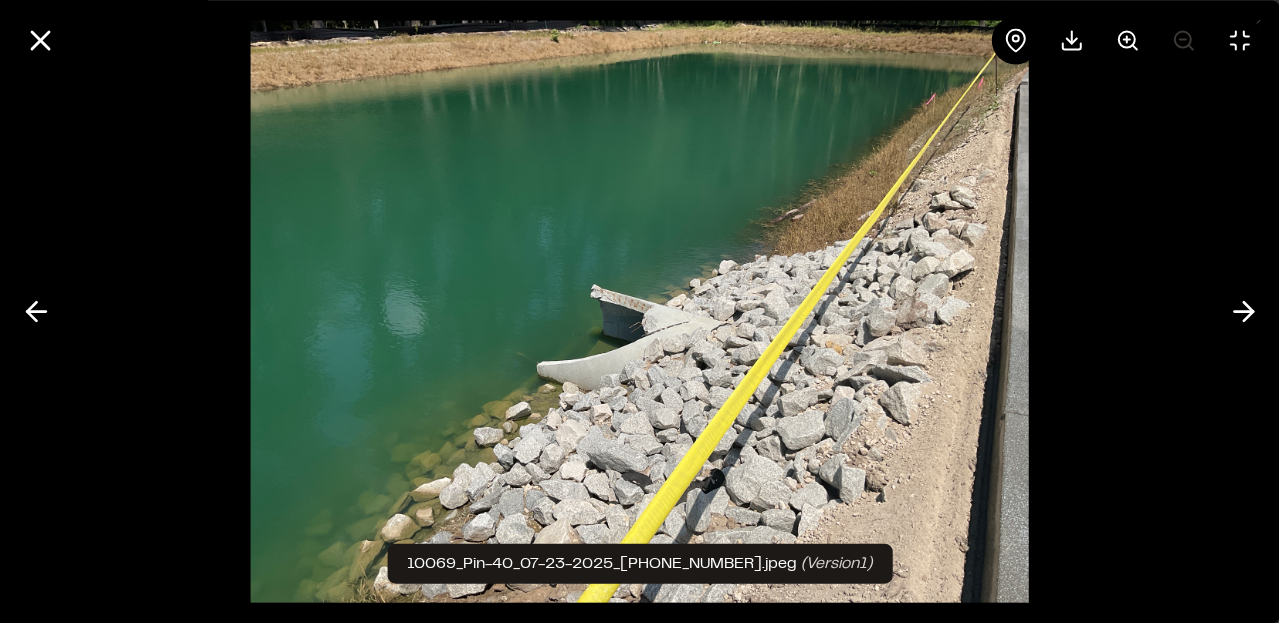 type 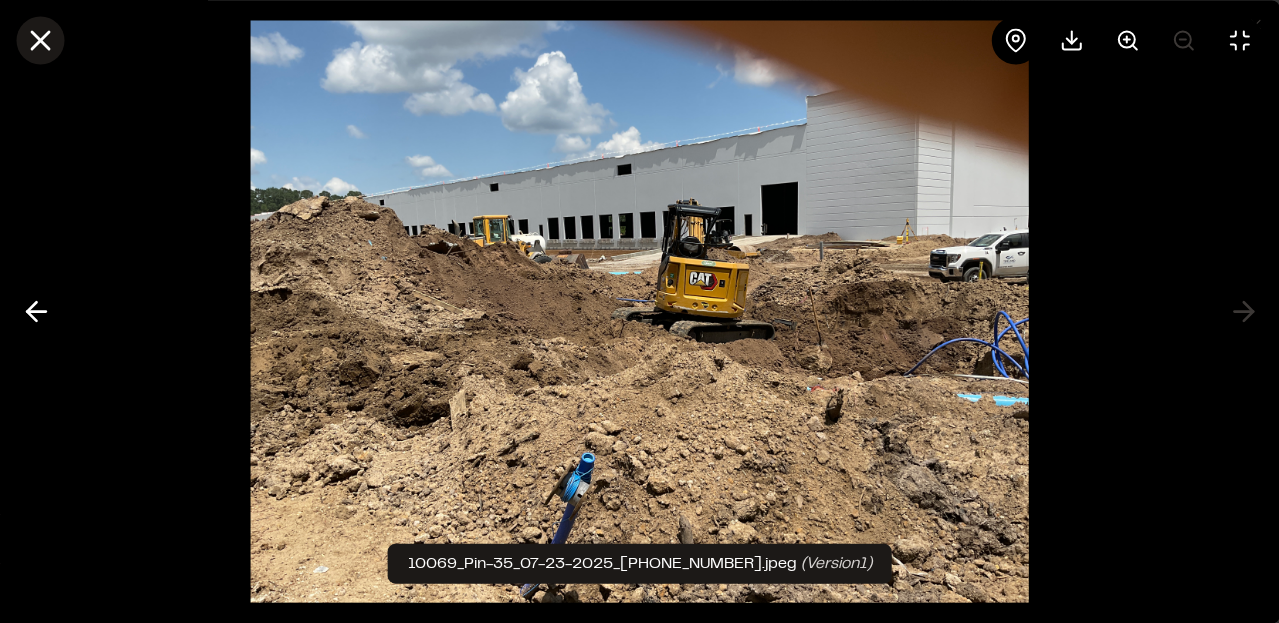 click 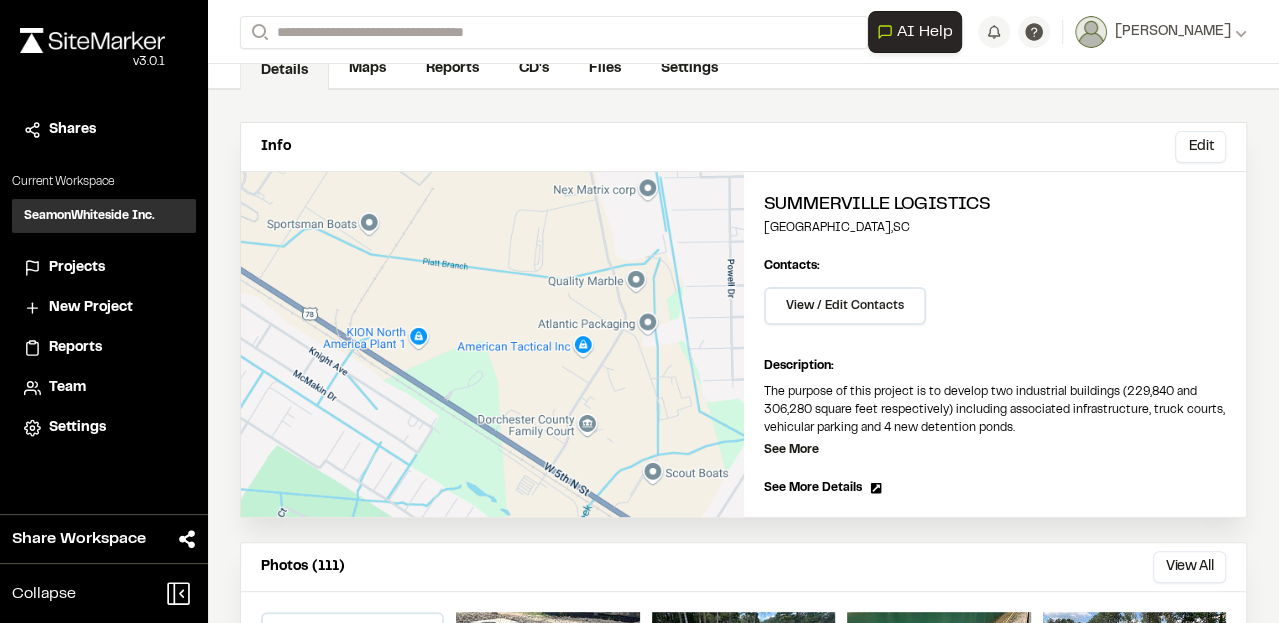 scroll, scrollTop: 0, scrollLeft: 0, axis: both 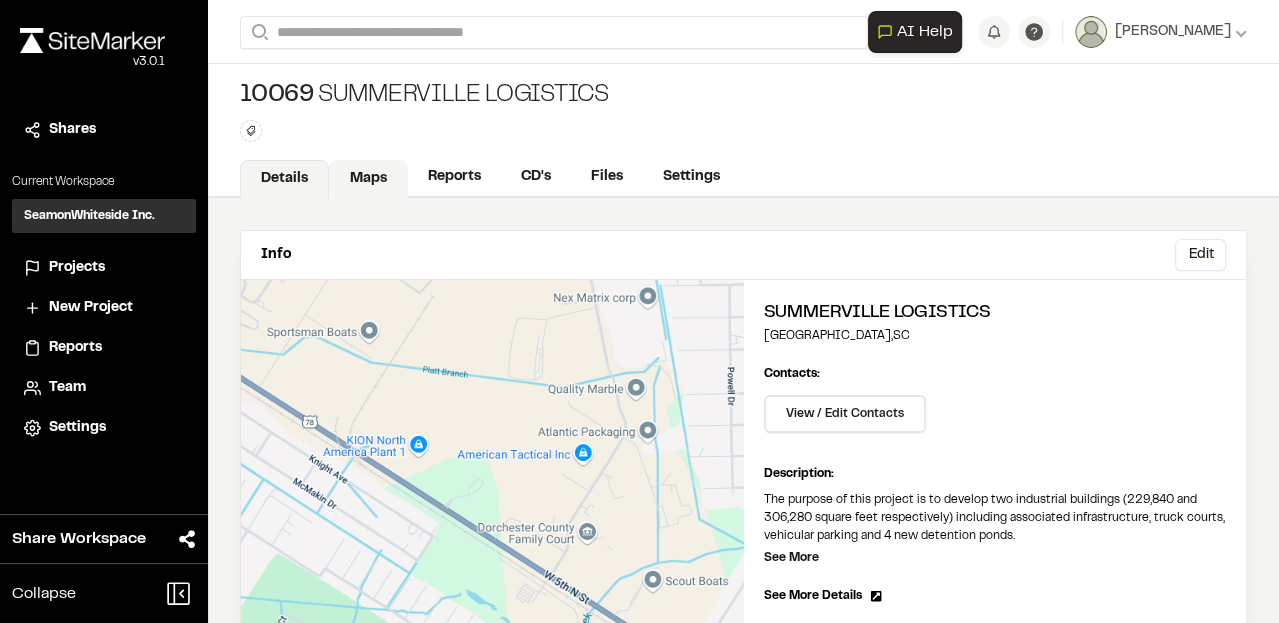 click on "Maps" at bounding box center [368, 179] 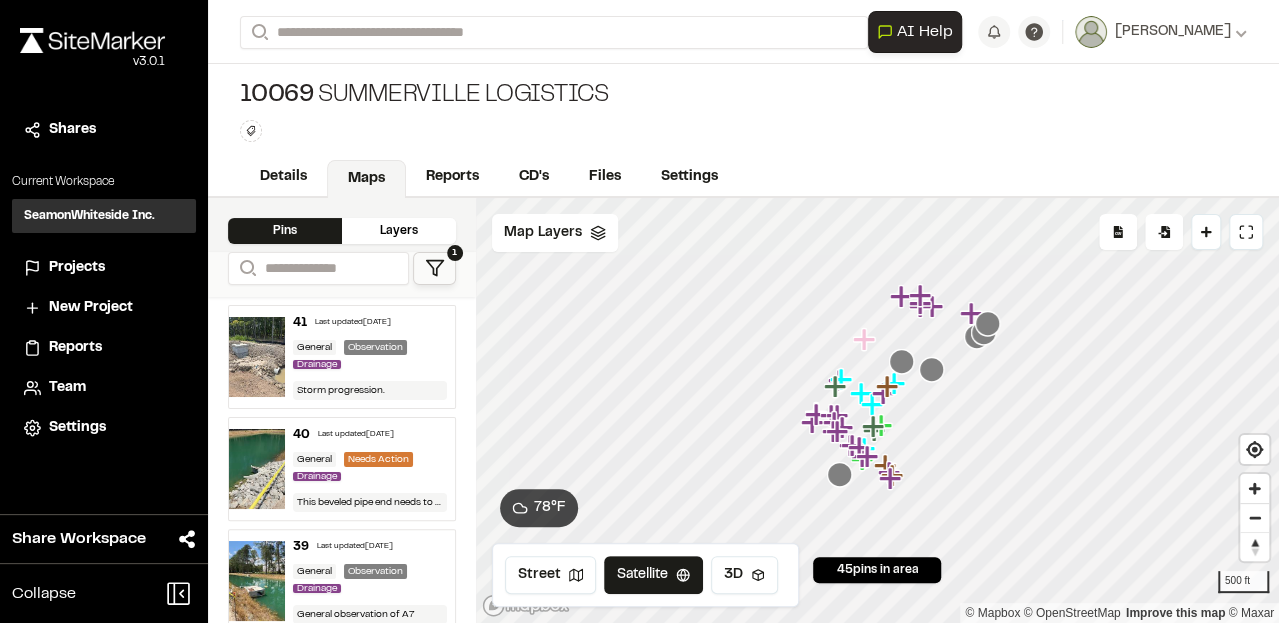 click on "General Observation Drainage" at bounding box center (369, 356) 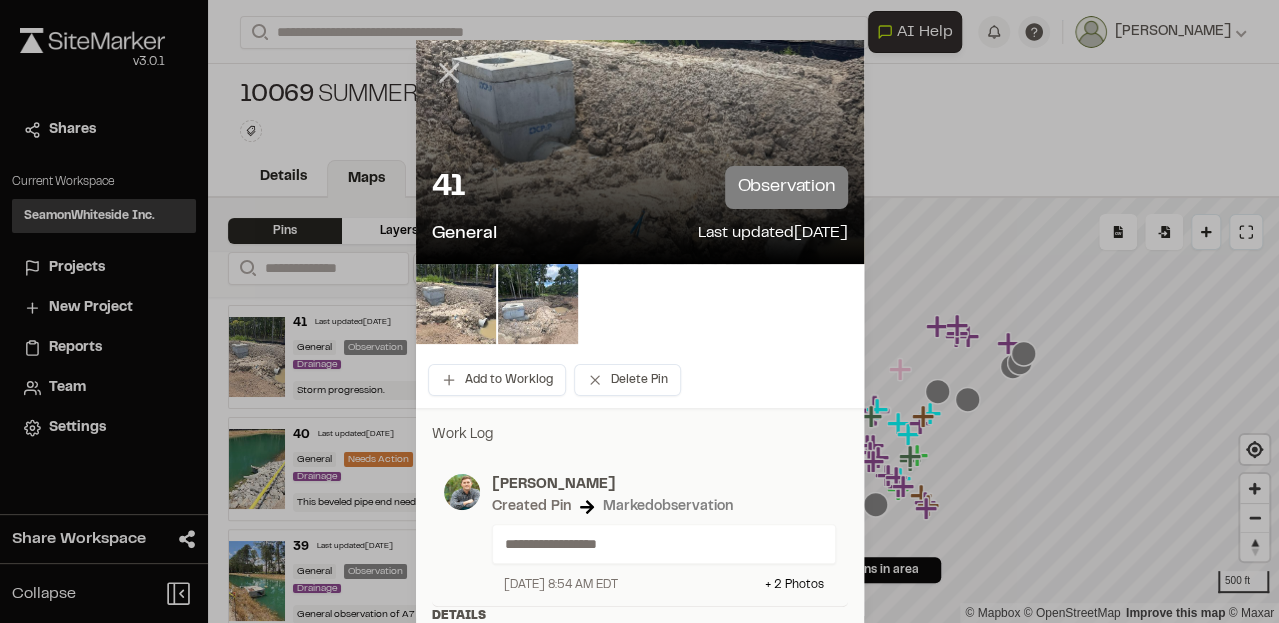 click 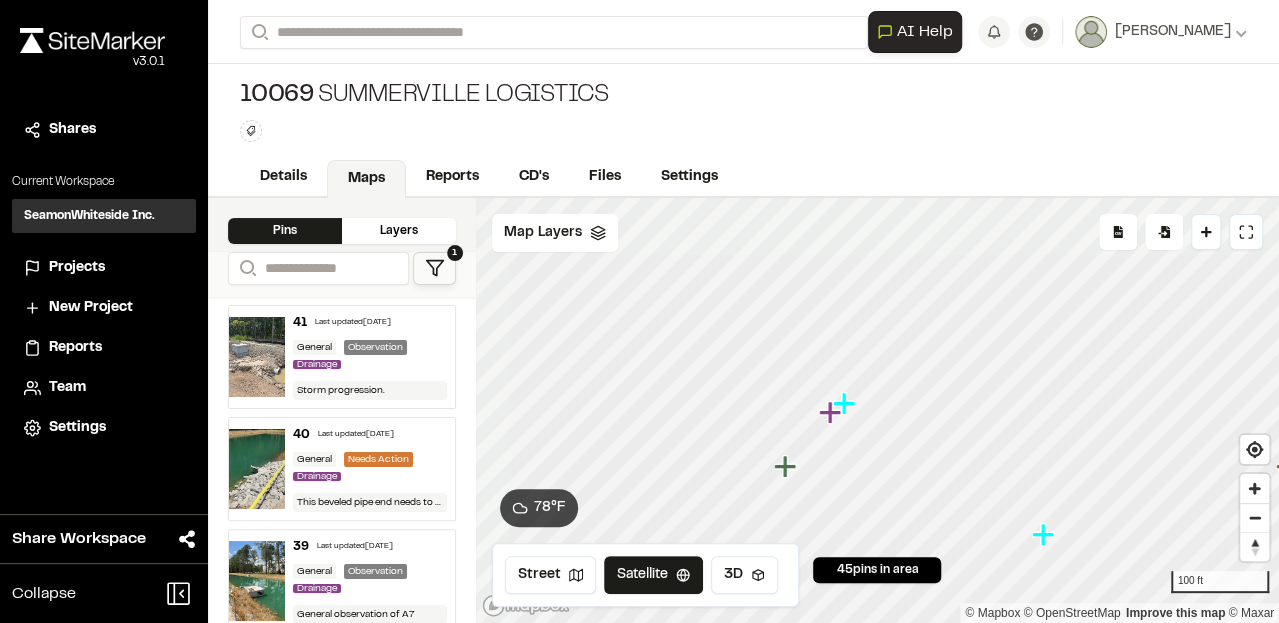 click 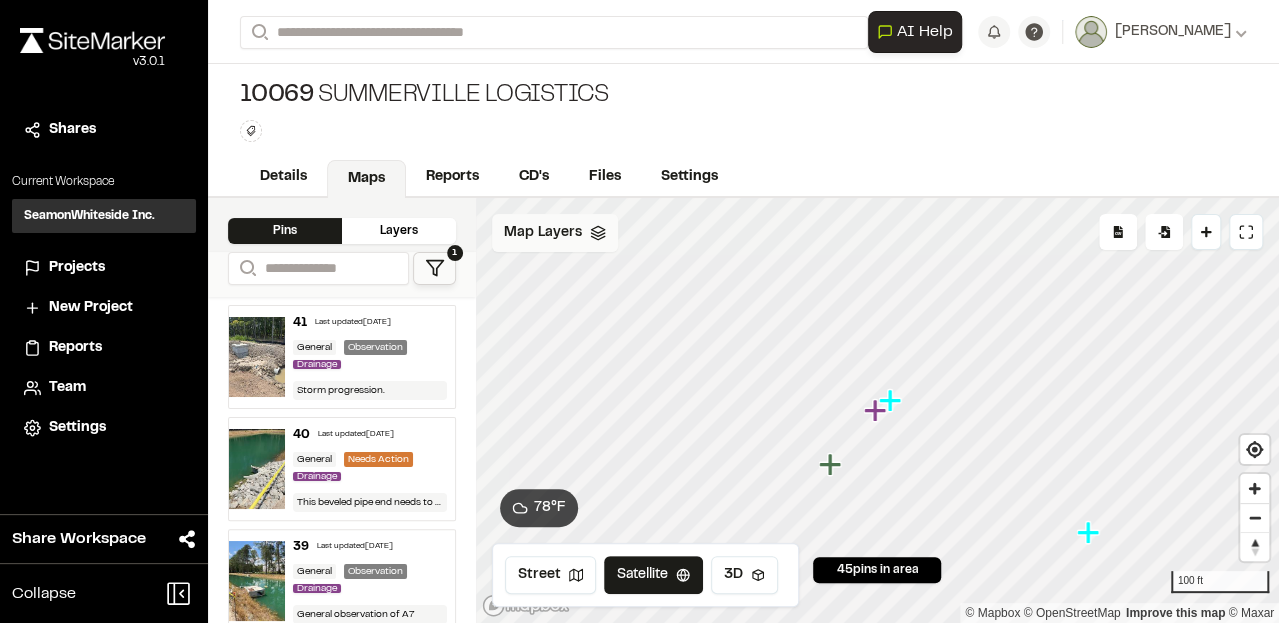 click on "Map Layers" at bounding box center (543, 233) 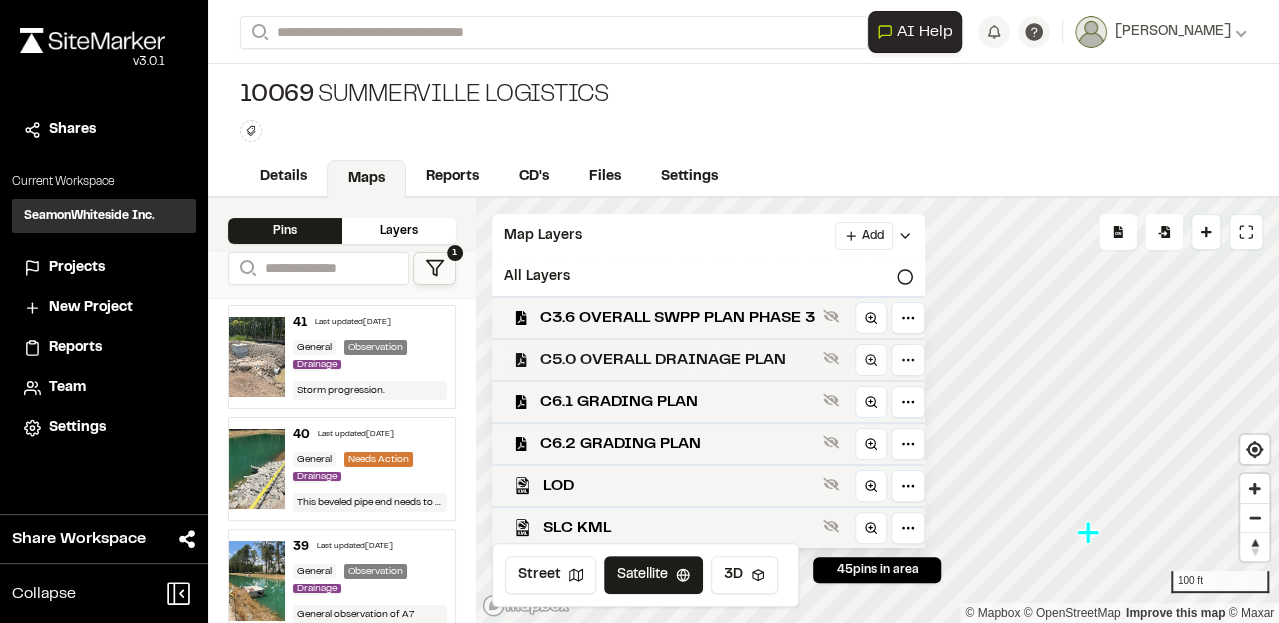 click on "C5.0 OVERALL DRAINAGE PLAN" at bounding box center (677, 360) 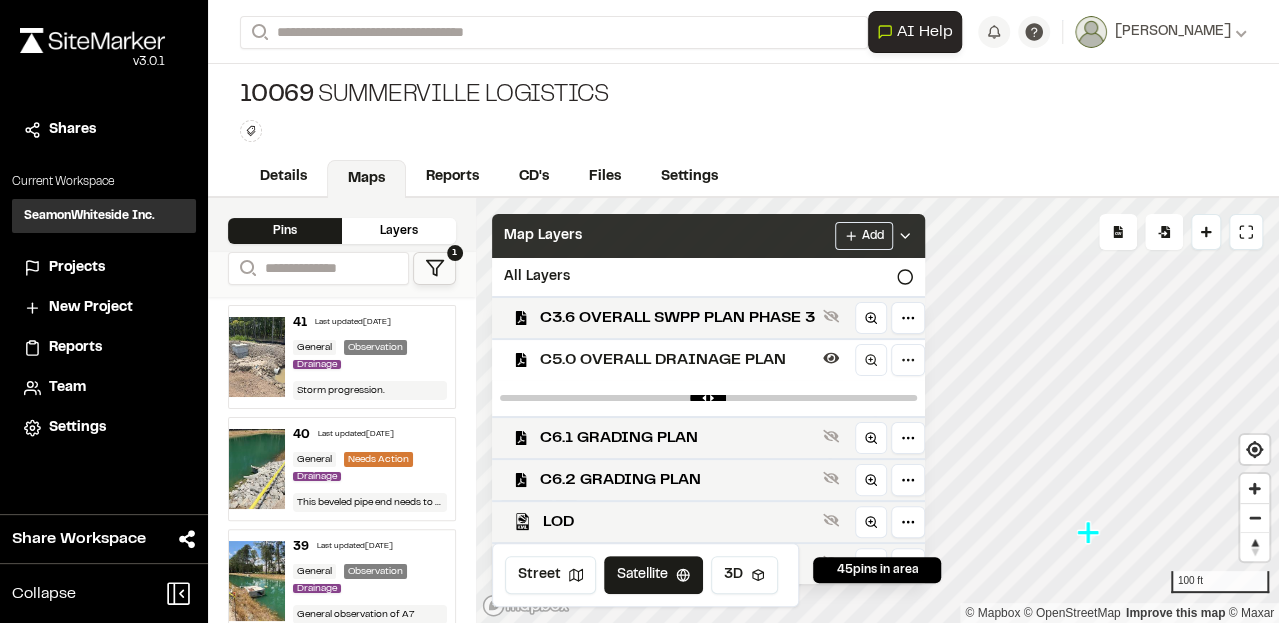 click 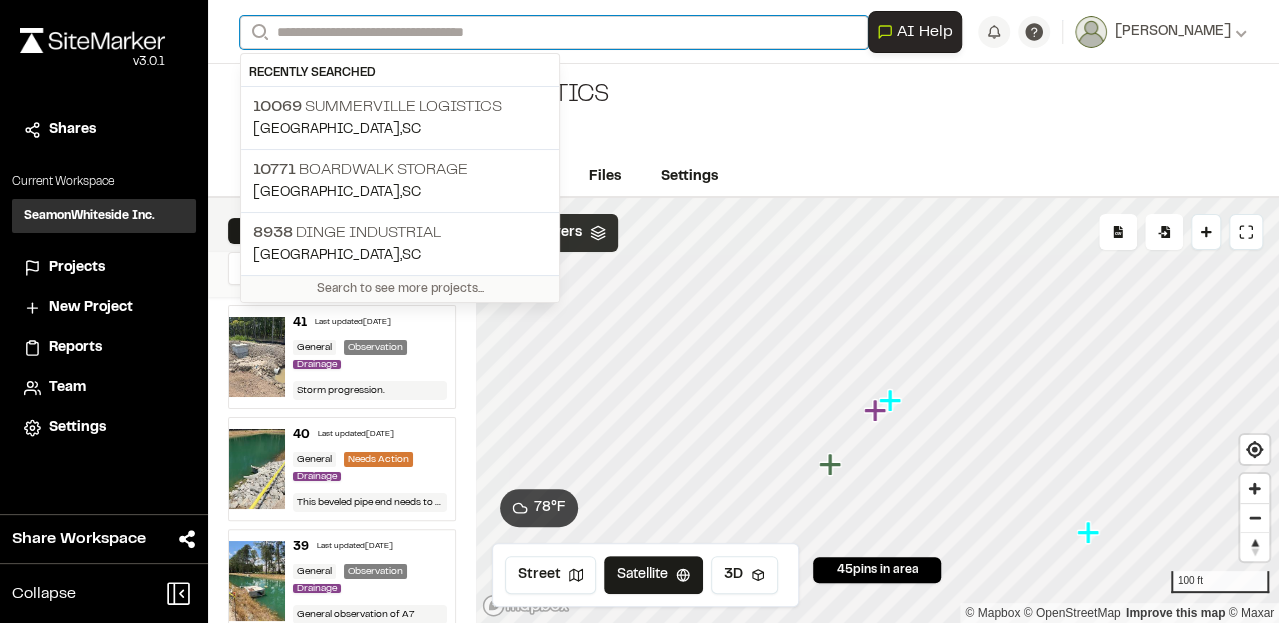 click on "Search" at bounding box center [554, 32] 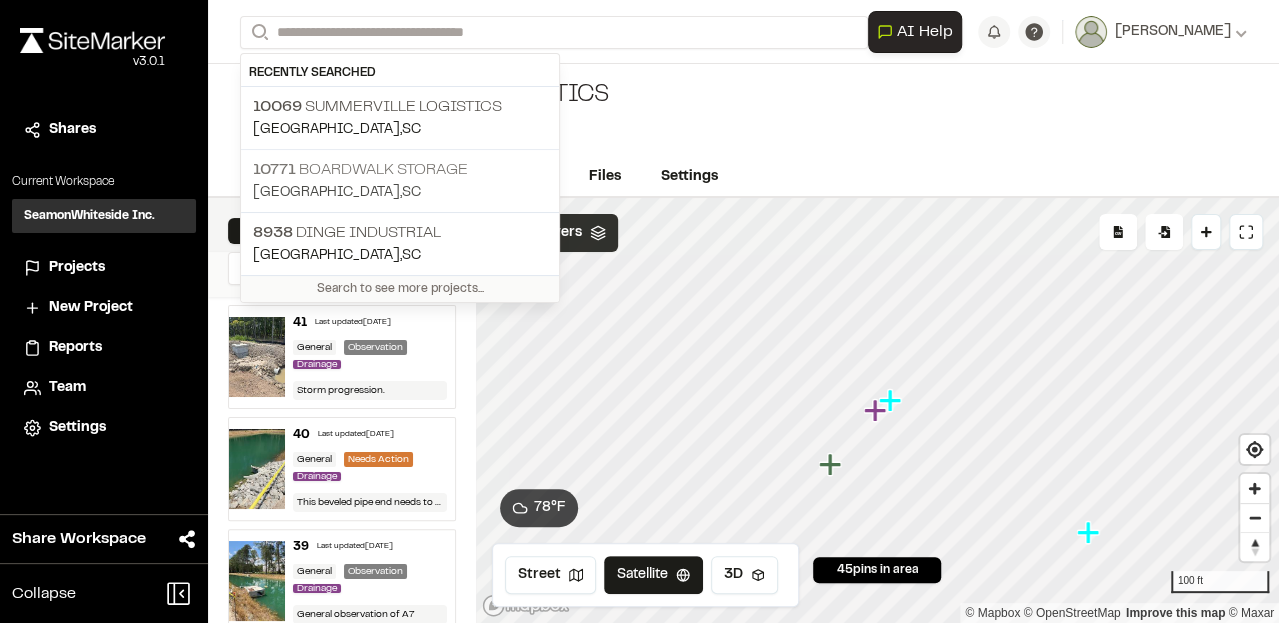 click on "10771   Boardwalk Storage" at bounding box center [400, 170] 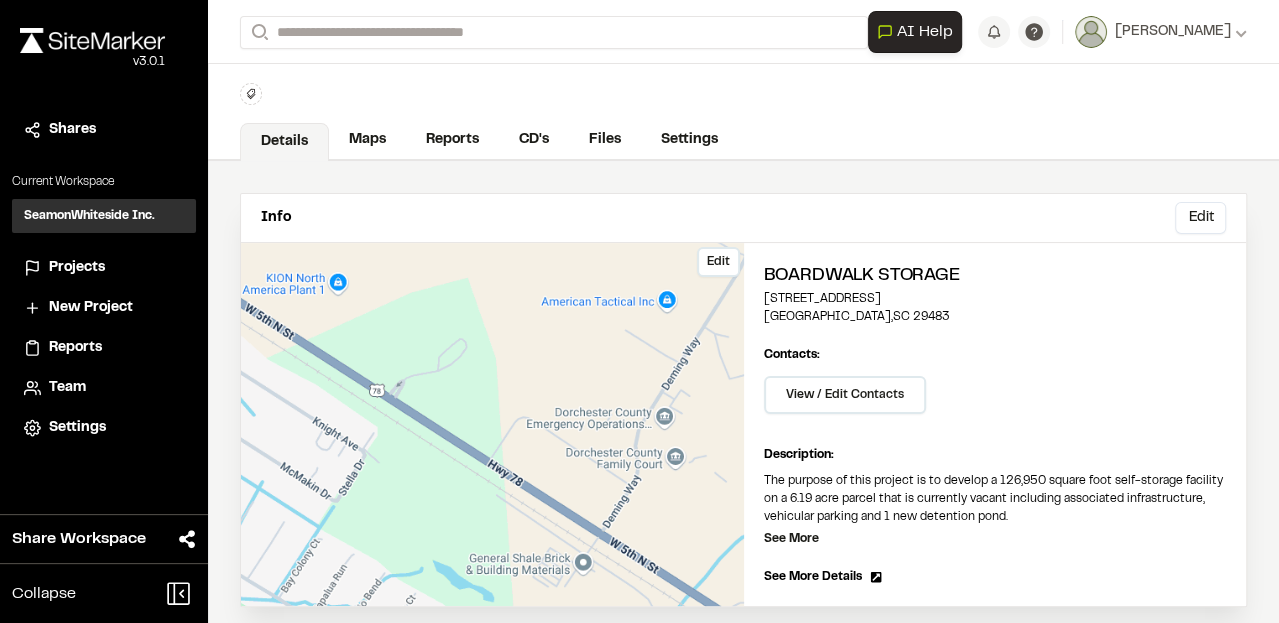 scroll, scrollTop: 466, scrollLeft: 0, axis: vertical 